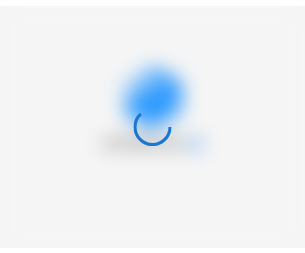 scroll, scrollTop: 0, scrollLeft: 0, axis: both 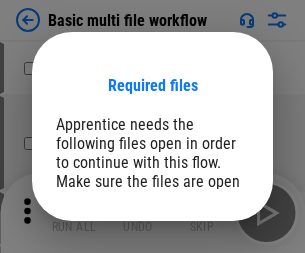 click on "Open" at bounding box center (209, 265) 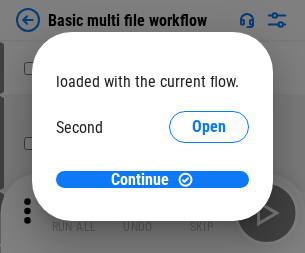 click on "Open" at bounding box center [209, 188] 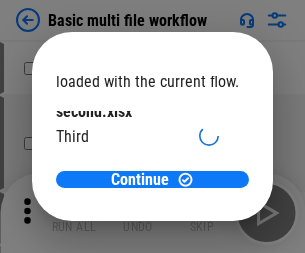 scroll, scrollTop: 57, scrollLeft: 0, axis: vertical 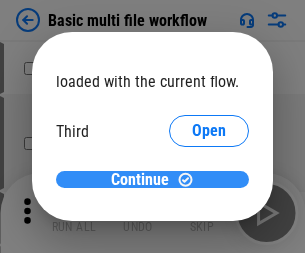 click on "Continue" at bounding box center [140, 180] 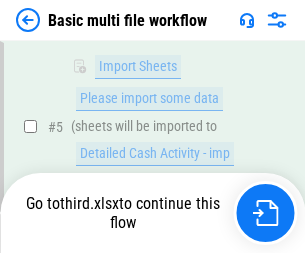 scroll, scrollTop: 696, scrollLeft: 0, axis: vertical 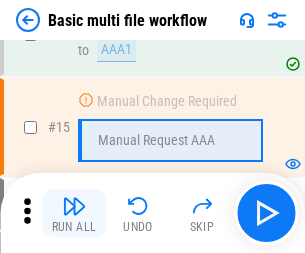 click at bounding box center [74, 206] 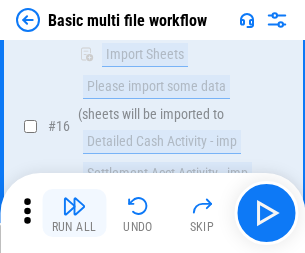 click at bounding box center (74, 206) 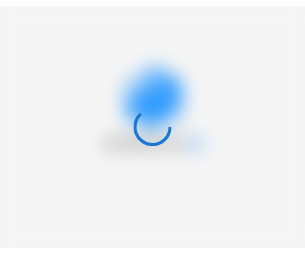 scroll, scrollTop: 0, scrollLeft: 0, axis: both 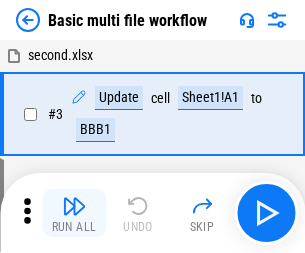 click at bounding box center [74, 206] 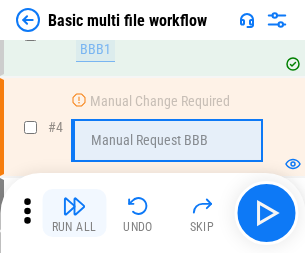 click at bounding box center [74, 206] 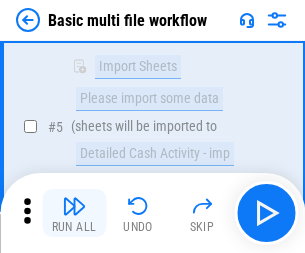 click at bounding box center (74, 206) 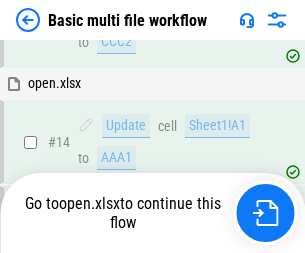 scroll, scrollTop: 1190, scrollLeft: 0, axis: vertical 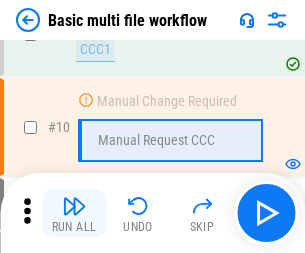 click at bounding box center (74, 206) 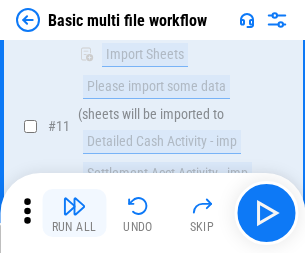 click at bounding box center (74, 206) 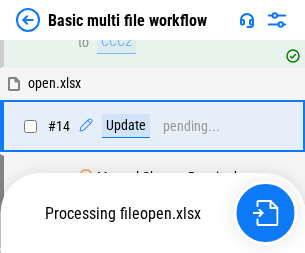 scroll, scrollTop: 1046, scrollLeft: 0, axis: vertical 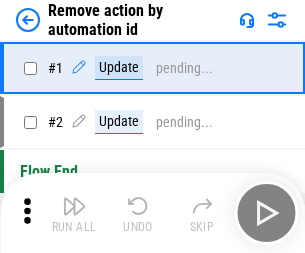 click at bounding box center (74, 206) 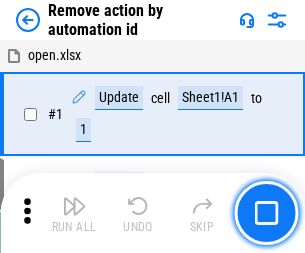 scroll, scrollTop: 74, scrollLeft: 0, axis: vertical 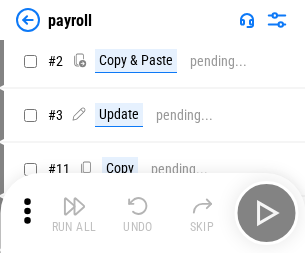 click at bounding box center (74, 206) 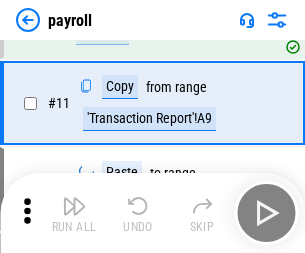 scroll, scrollTop: 247, scrollLeft: 0, axis: vertical 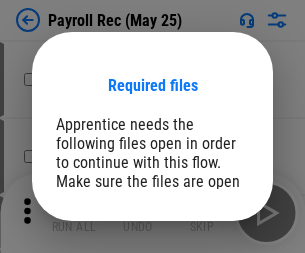 click on "Open" at bounding box center [209, 287] 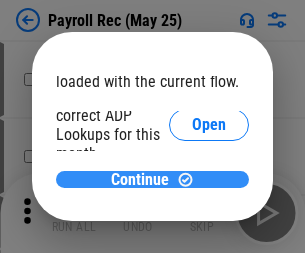 click on "Continue" at bounding box center [140, 180] 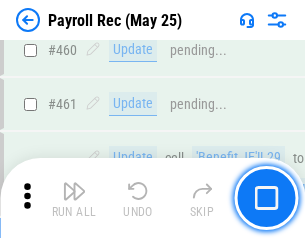 scroll, scrollTop: 10658, scrollLeft: 0, axis: vertical 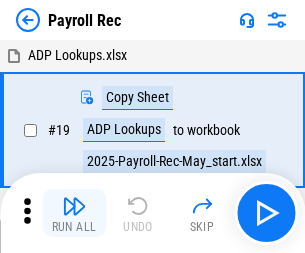 click at bounding box center (74, 206) 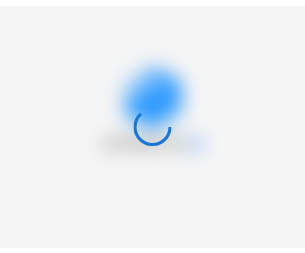 scroll, scrollTop: 0, scrollLeft: 0, axis: both 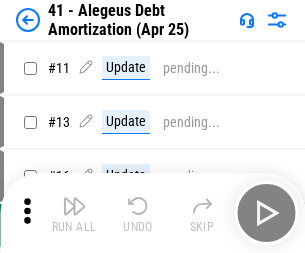 click at bounding box center (74, 206) 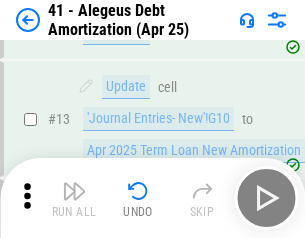 scroll, scrollTop: 247, scrollLeft: 0, axis: vertical 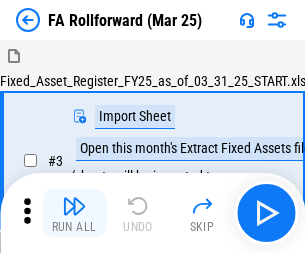 click at bounding box center [74, 206] 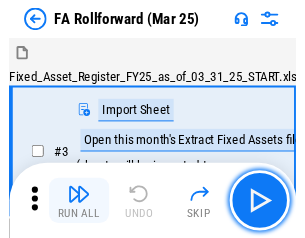 scroll, scrollTop: 32, scrollLeft: 0, axis: vertical 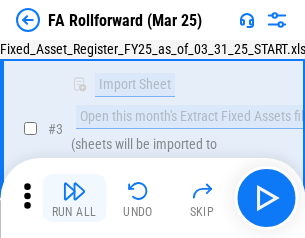 click at bounding box center (74, 191) 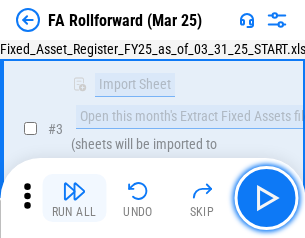 scroll, scrollTop: 184, scrollLeft: 0, axis: vertical 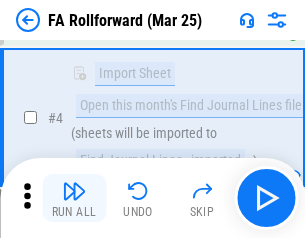 click at bounding box center (74, 191) 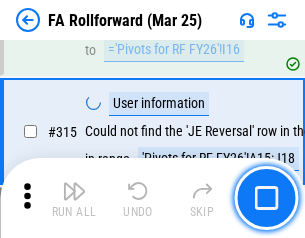 scroll, scrollTop: 9517, scrollLeft: 0, axis: vertical 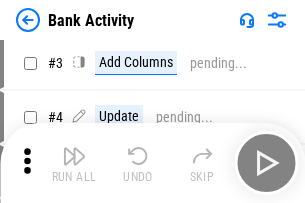 click at bounding box center (74, 156) 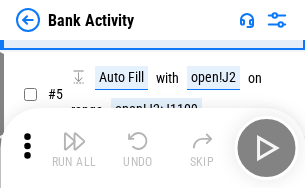 scroll, scrollTop: 106, scrollLeft: 0, axis: vertical 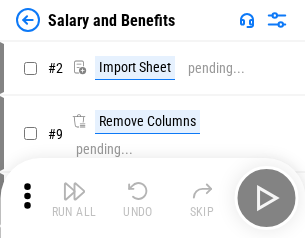 click at bounding box center (74, 191) 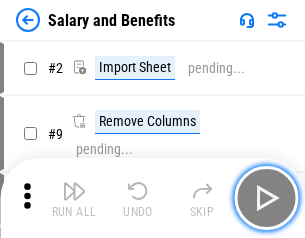 scroll, scrollTop: 27, scrollLeft: 0, axis: vertical 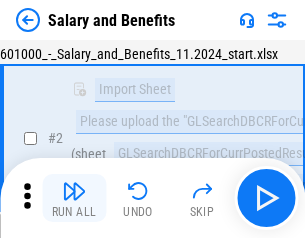 click at bounding box center [74, 191] 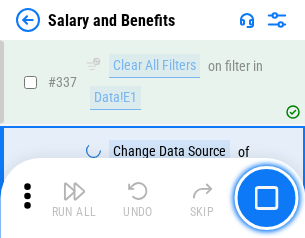 scroll, scrollTop: 9364, scrollLeft: 0, axis: vertical 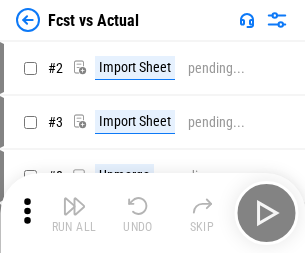 click at bounding box center [74, 206] 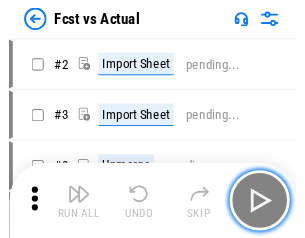 scroll, scrollTop: 26, scrollLeft: 0, axis: vertical 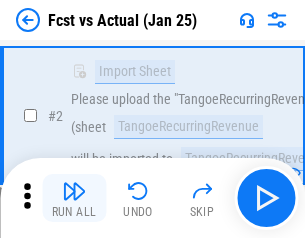 click at bounding box center [74, 191] 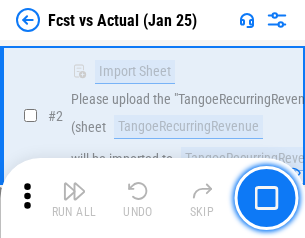 scroll, scrollTop: 187, scrollLeft: 0, axis: vertical 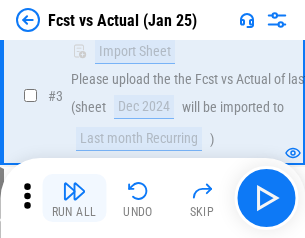 click at bounding box center (74, 191) 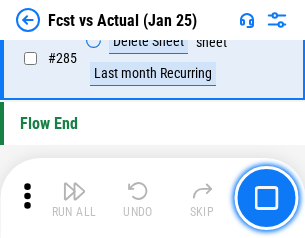 scroll, scrollTop: 9465, scrollLeft: 0, axis: vertical 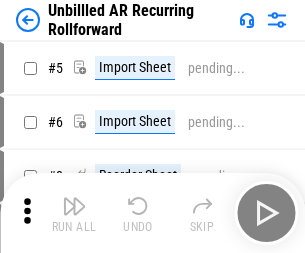 click at bounding box center (74, 206) 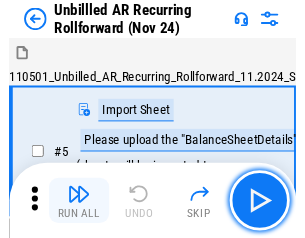 scroll, scrollTop: 43, scrollLeft: 0, axis: vertical 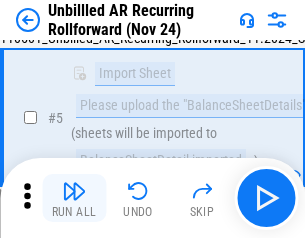 click at bounding box center [74, 191] 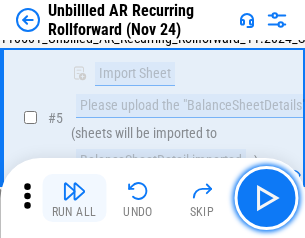 scroll, scrollTop: 188, scrollLeft: 0, axis: vertical 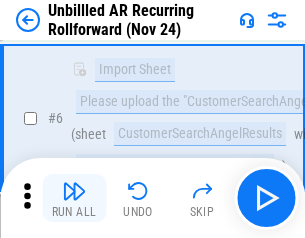 click at bounding box center (74, 191) 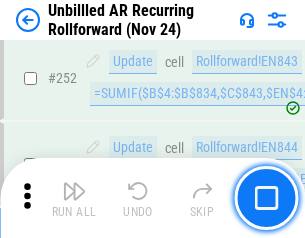 scroll, scrollTop: 6793, scrollLeft: 0, axis: vertical 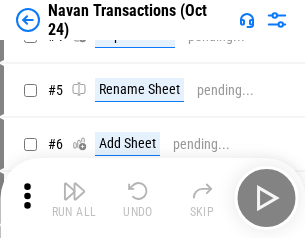 click at bounding box center [74, 191] 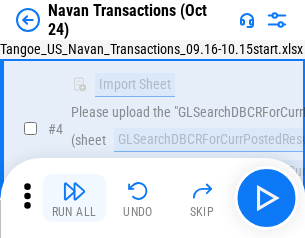 click at bounding box center (74, 191) 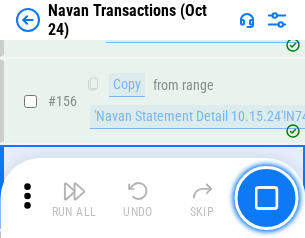 scroll, scrollTop: 6484, scrollLeft: 0, axis: vertical 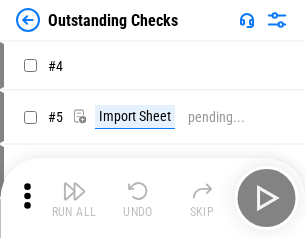 click at bounding box center [74, 191] 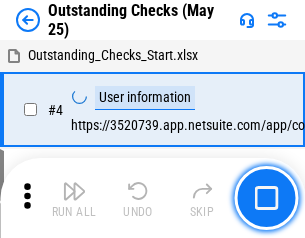 scroll, scrollTop: 84, scrollLeft: 0, axis: vertical 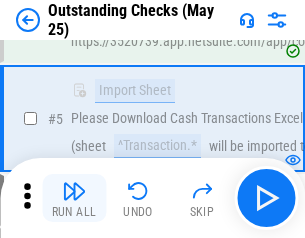 click at bounding box center [74, 191] 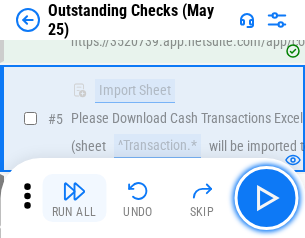 scroll, scrollTop: 209, scrollLeft: 0, axis: vertical 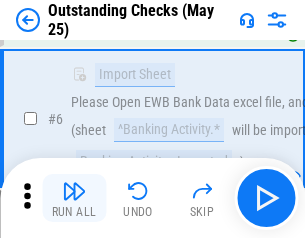 click at bounding box center [74, 191] 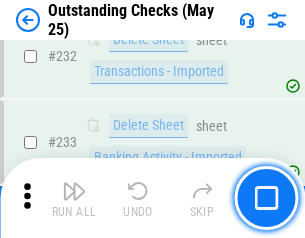 scroll, scrollTop: 6073, scrollLeft: 0, axis: vertical 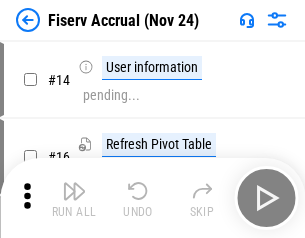click at bounding box center (74, 191) 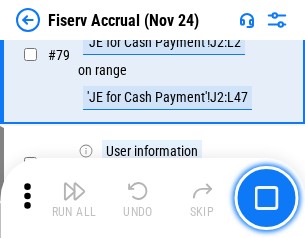 scroll, scrollTop: 2628, scrollLeft: 0, axis: vertical 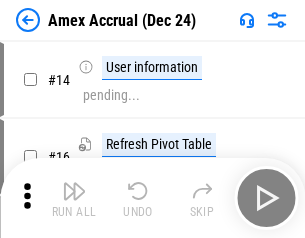 click at bounding box center [74, 191] 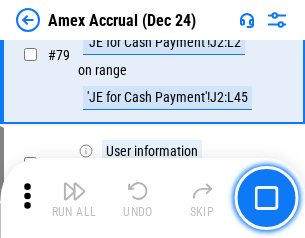 scroll, scrollTop: 2596, scrollLeft: 0, axis: vertical 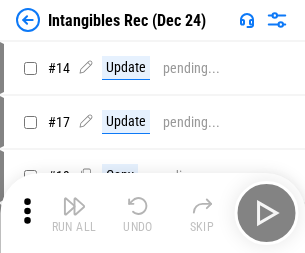 click at bounding box center [74, 206] 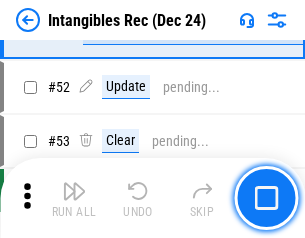 scroll, scrollTop: 779, scrollLeft: 0, axis: vertical 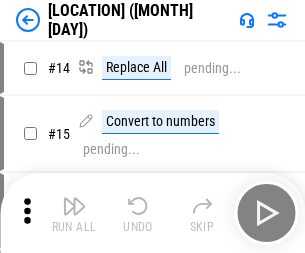 click at bounding box center (74, 206) 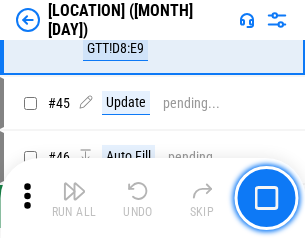 scroll, scrollTop: 2501, scrollLeft: 0, axis: vertical 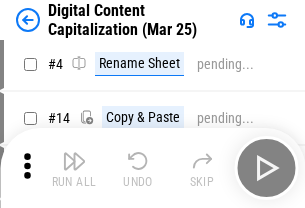 click at bounding box center [74, 161] 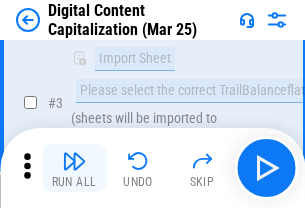 click at bounding box center [74, 161] 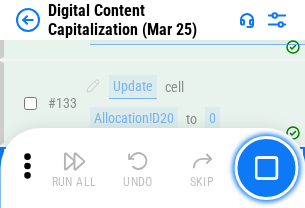scroll, scrollTop: 2121, scrollLeft: 0, axis: vertical 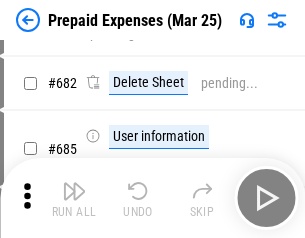 click at bounding box center [74, 191] 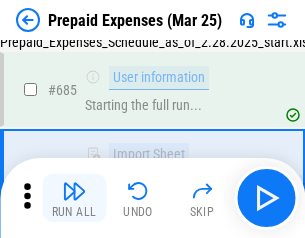 click at bounding box center [74, 191] 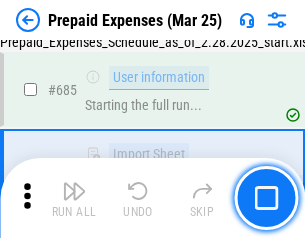 scroll, scrollTop: 5499, scrollLeft: 0, axis: vertical 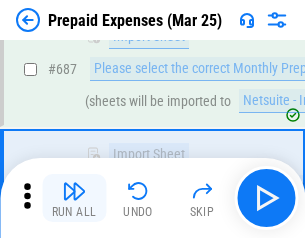click at bounding box center [74, 191] 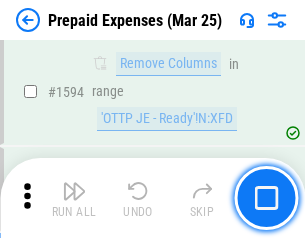 scroll, scrollTop: 19472, scrollLeft: 0, axis: vertical 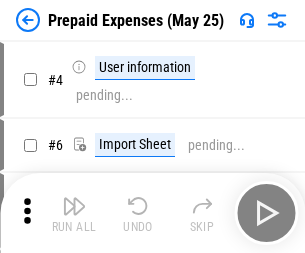 click at bounding box center [74, 206] 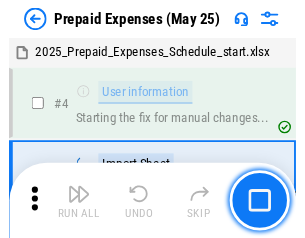 scroll, scrollTop: 88, scrollLeft: 0, axis: vertical 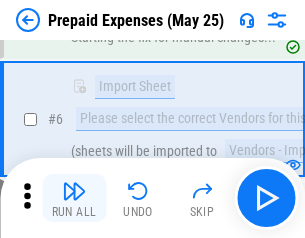 click at bounding box center [74, 191] 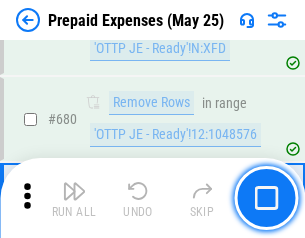scroll, scrollTop: 6964, scrollLeft: 0, axis: vertical 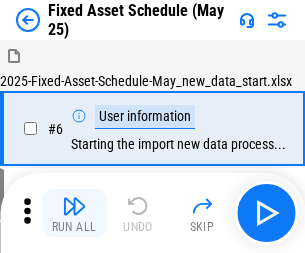click at bounding box center (74, 206) 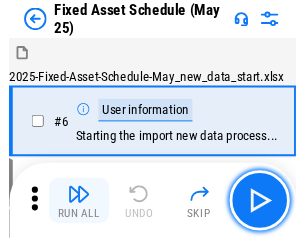scroll, scrollTop: 108, scrollLeft: 0, axis: vertical 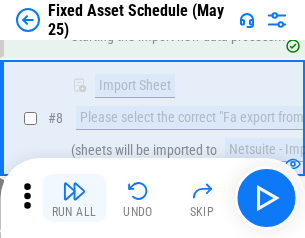 click at bounding box center [74, 191] 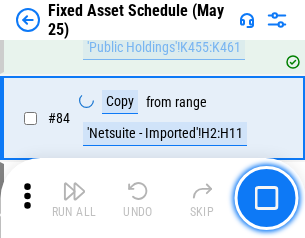 scroll, scrollTop: 2748, scrollLeft: 0, axis: vertical 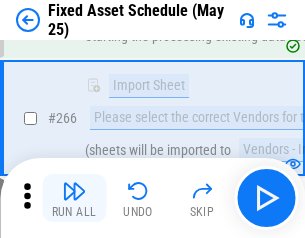 click at bounding box center (74, 191) 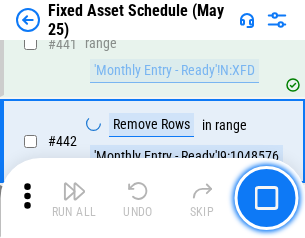 scroll, scrollTop: 8940, scrollLeft: 0, axis: vertical 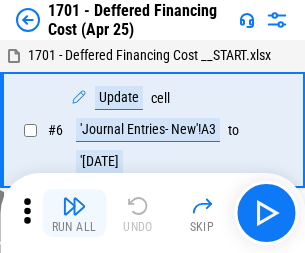 click at bounding box center (74, 206) 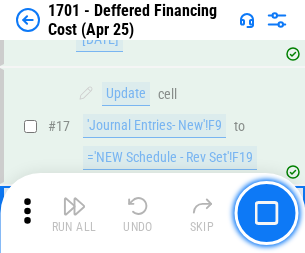 scroll, scrollTop: 240, scrollLeft: 0, axis: vertical 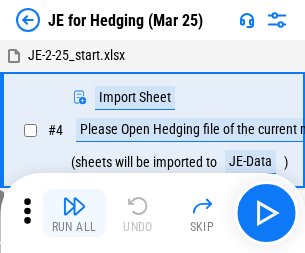 click at bounding box center (74, 206) 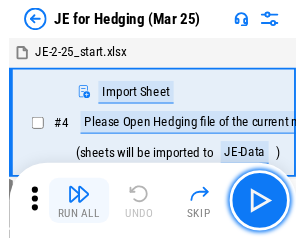scroll, scrollTop: 3, scrollLeft: 0, axis: vertical 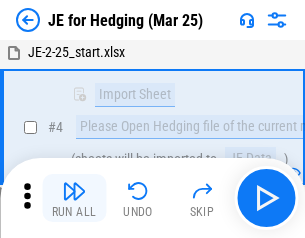 click at bounding box center (74, 191) 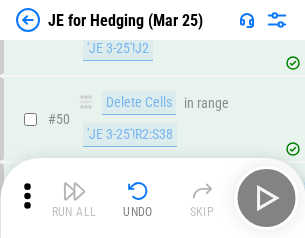 scroll, scrollTop: 1295, scrollLeft: 0, axis: vertical 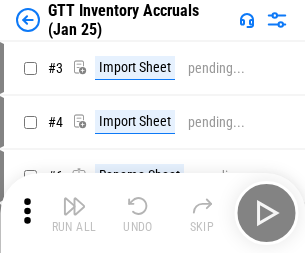 click at bounding box center (74, 206) 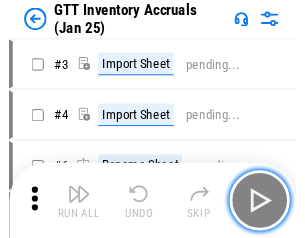 scroll, scrollTop: 3, scrollLeft: 0, axis: vertical 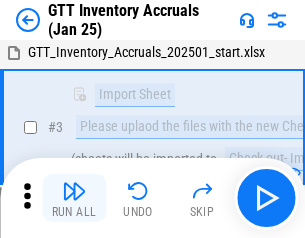 click at bounding box center [74, 191] 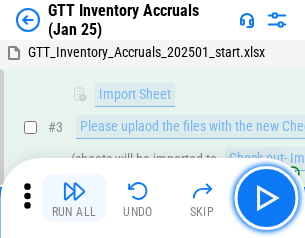 scroll, scrollTop: 129, scrollLeft: 0, axis: vertical 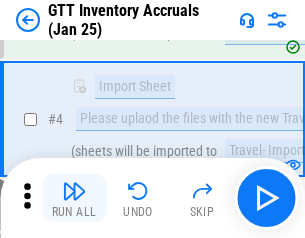 click at bounding box center (74, 191) 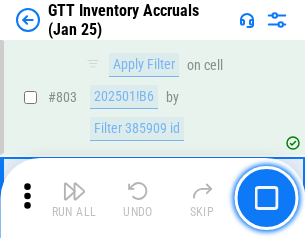 scroll, scrollTop: 15180, scrollLeft: 0, axis: vertical 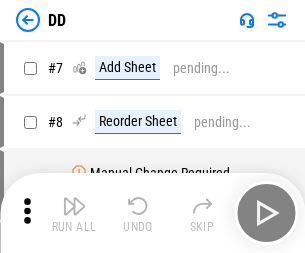 click at bounding box center (74, 206) 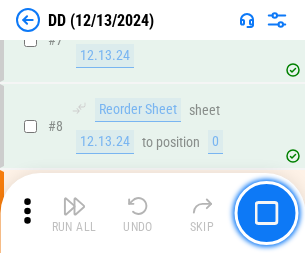scroll, scrollTop: 193, scrollLeft: 0, axis: vertical 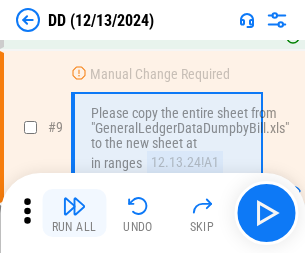 click at bounding box center [74, 206] 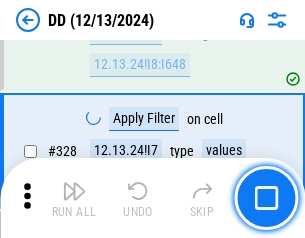 scroll, scrollTop: 8948, scrollLeft: 0, axis: vertical 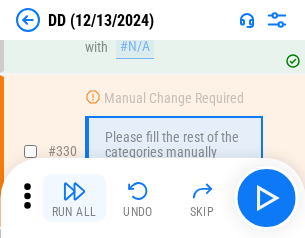 click at bounding box center (74, 191) 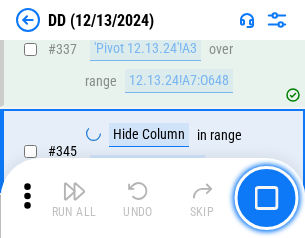 scroll, scrollTop: 9572, scrollLeft: 0, axis: vertical 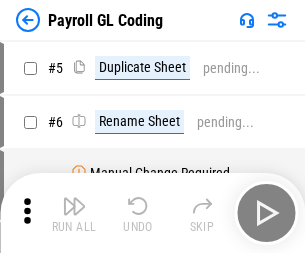 click at bounding box center (74, 206) 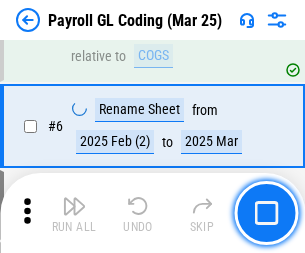 scroll, scrollTop: 240, scrollLeft: 0, axis: vertical 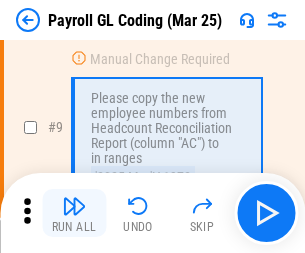 click at bounding box center [74, 206] 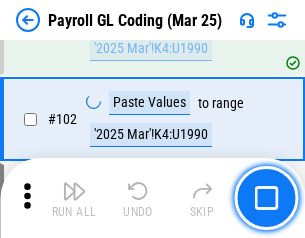 scroll, scrollTop: 4692, scrollLeft: 0, axis: vertical 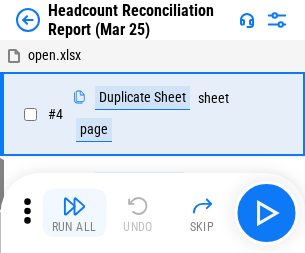 click at bounding box center [74, 206] 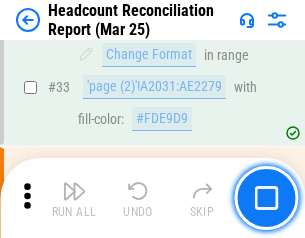 scroll, scrollTop: 1841, scrollLeft: 0, axis: vertical 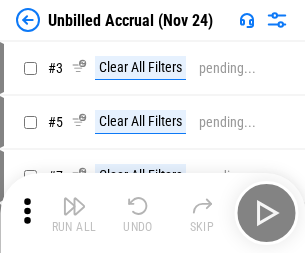 click at bounding box center [74, 206] 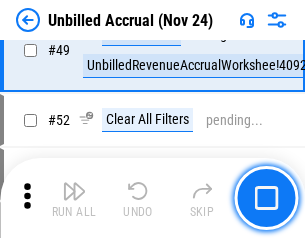scroll, scrollTop: 1814, scrollLeft: 0, axis: vertical 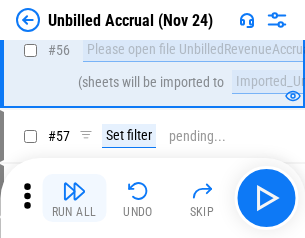 click at bounding box center [74, 191] 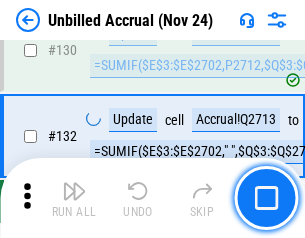 scroll, scrollTop: 5957, scrollLeft: 0, axis: vertical 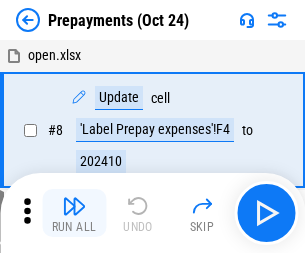 click at bounding box center (74, 206) 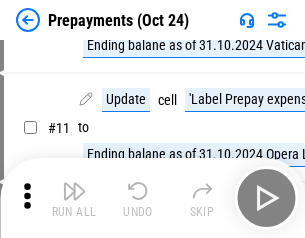 scroll, scrollTop: 125, scrollLeft: 0, axis: vertical 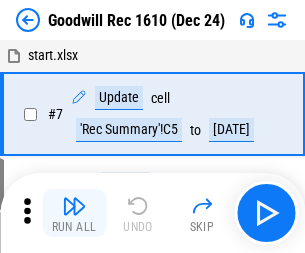 click at bounding box center [74, 206] 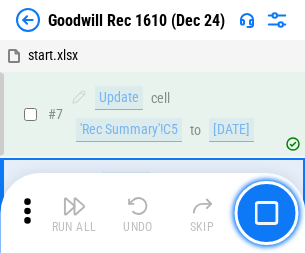 scroll, scrollTop: 342, scrollLeft: 0, axis: vertical 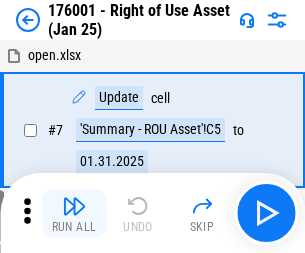click at bounding box center [74, 206] 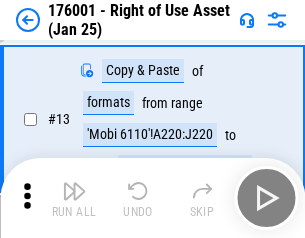 scroll, scrollTop: 129, scrollLeft: 0, axis: vertical 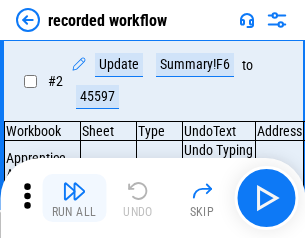 click at bounding box center (74, 191) 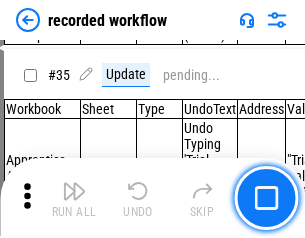 scroll, scrollTop: 6251, scrollLeft: 0, axis: vertical 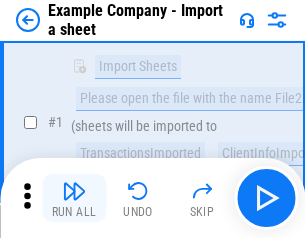 click at bounding box center (74, 191) 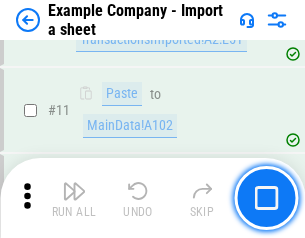 scroll, scrollTop: 442, scrollLeft: 0, axis: vertical 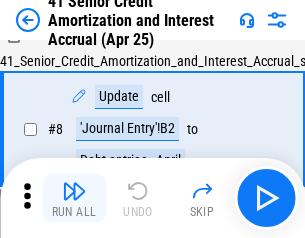 click at bounding box center (74, 191) 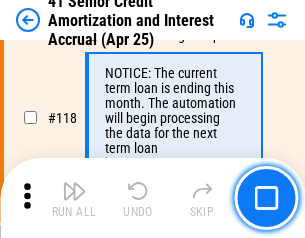click at bounding box center [74, 191] 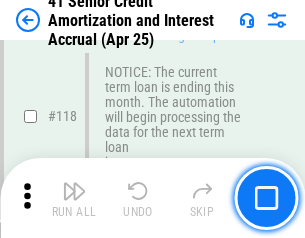 scroll, scrollTop: 1887, scrollLeft: 0, axis: vertical 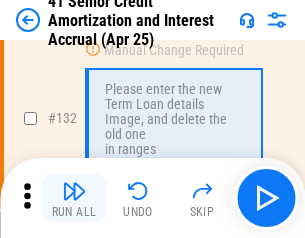 click at bounding box center [74, 191] 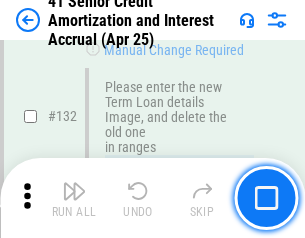 scroll, scrollTop: 2090, scrollLeft: 0, axis: vertical 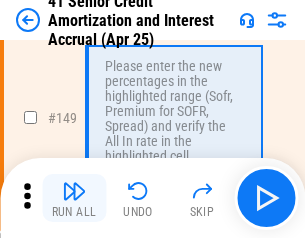 click at bounding box center [74, 191] 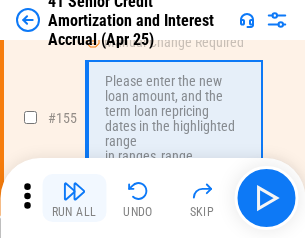 click at bounding box center (74, 191) 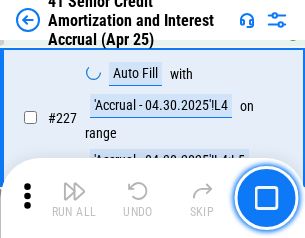 scroll, scrollTop: 4479, scrollLeft: 0, axis: vertical 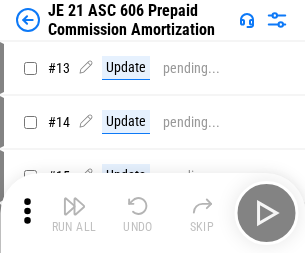 click at bounding box center [74, 206] 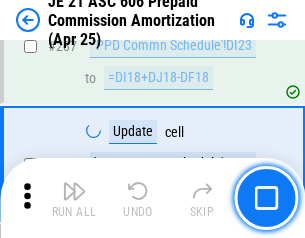 scroll, scrollTop: 3680, scrollLeft: 0, axis: vertical 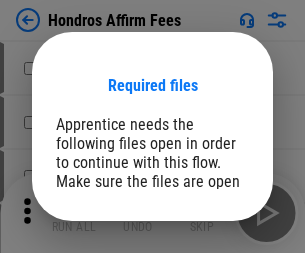 click on "Open" at bounding box center (209, 268) 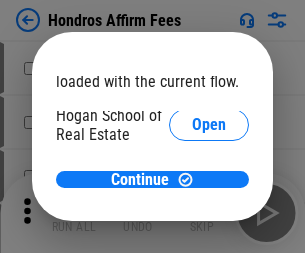 click on "Open" at bounding box center [209, 221] 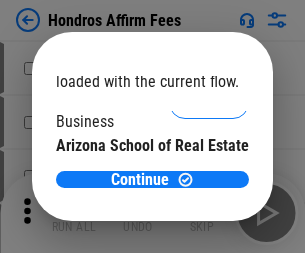 click on "Open" at bounding box center (209, 195) 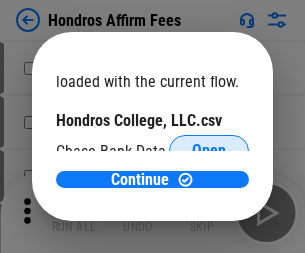 click on "Open" at bounding box center (209, 151) 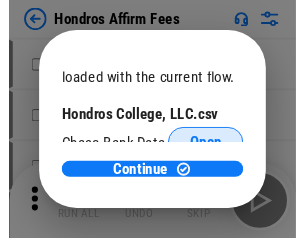 scroll, scrollTop: 314, scrollLeft: 0, axis: vertical 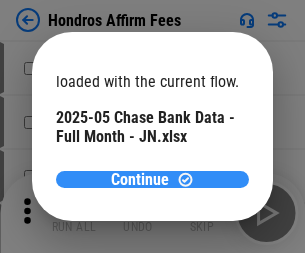 click on "Continue" at bounding box center (140, 180) 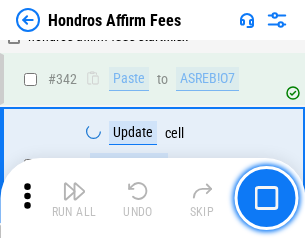 scroll, scrollTop: 4545, scrollLeft: 0, axis: vertical 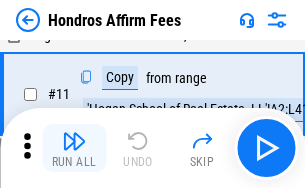 click at bounding box center [74, 141] 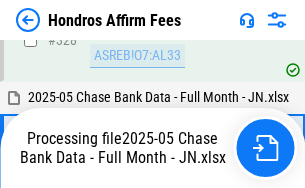 scroll, scrollTop: 4352, scrollLeft: 0, axis: vertical 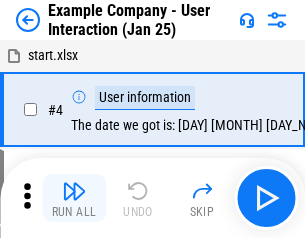 click at bounding box center (74, 191) 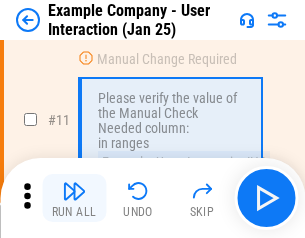 click at bounding box center [74, 191] 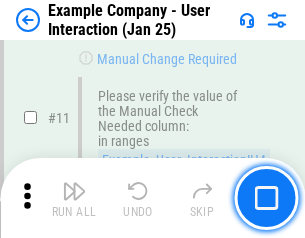 scroll, scrollTop: 433, scrollLeft: 0, axis: vertical 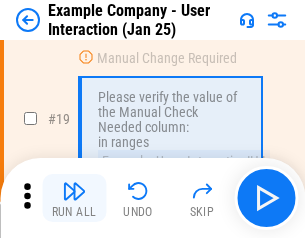 click at bounding box center (74, 191) 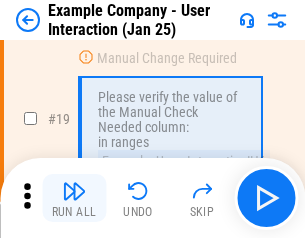 click at bounding box center [74, 191] 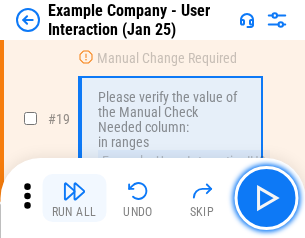 click at bounding box center [74, 191] 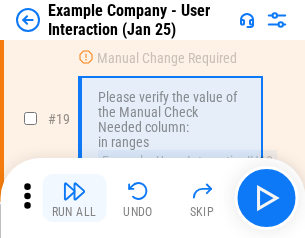 click at bounding box center (74, 191) 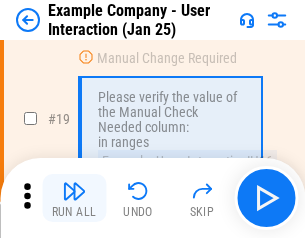 click at bounding box center [74, 191] 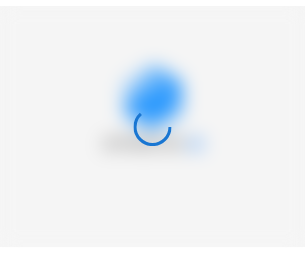 scroll, scrollTop: 0, scrollLeft: 0, axis: both 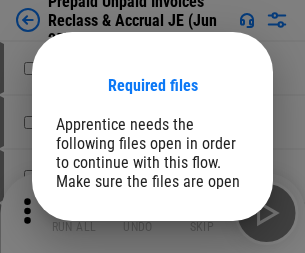 click on "Open" at bounding box center (209, 278) 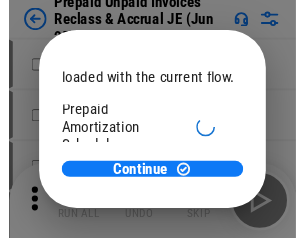 scroll, scrollTop: 119, scrollLeft: 0, axis: vertical 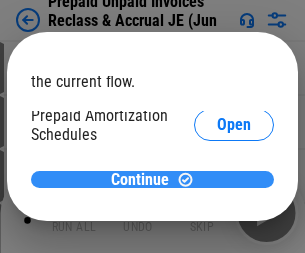 click on "Continue" at bounding box center [140, 180] 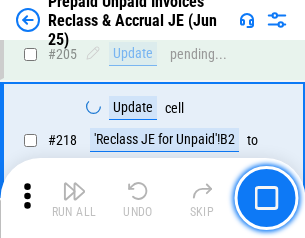 scroll, scrollTop: 2592, scrollLeft: 0, axis: vertical 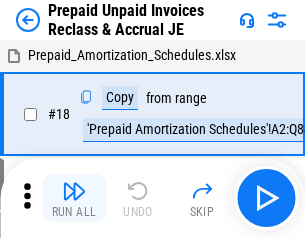 click at bounding box center [74, 191] 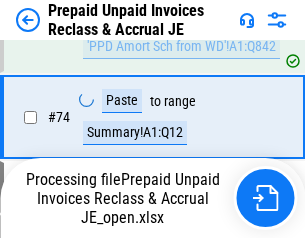 scroll, scrollTop: 1530, scrollLeft: 0, axis: vertical 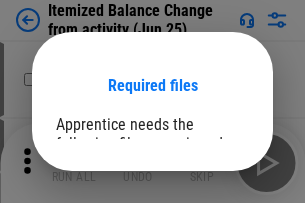 click on "Open" at bounding box center (209, 278) 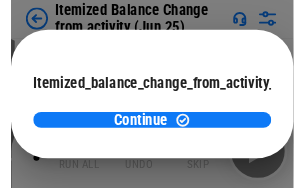 scroll, scrollTop: 146, scrollLeft: 0, axis: vertical 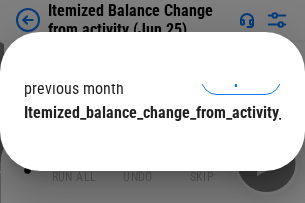 click on "Continue" at bounding box center [140, 153] 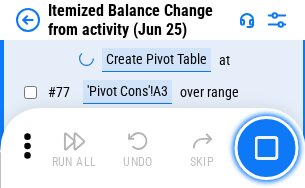scroll, scrollTop: 1955, scrollLeft: 0, axis: vertical 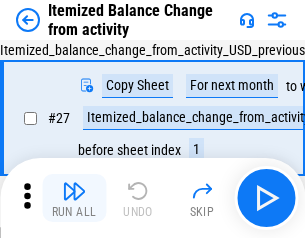 click at bounding box center [74, 191] 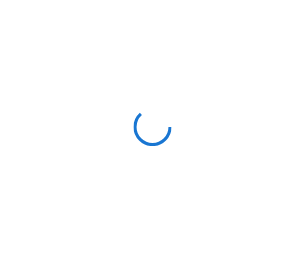 scroll, scrollTop: 0, scrollLeft: 0, axis: both 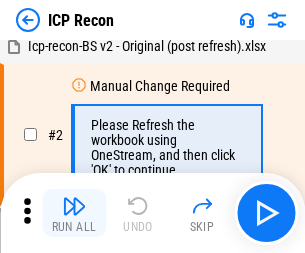 click at bounding box center (74, 206) 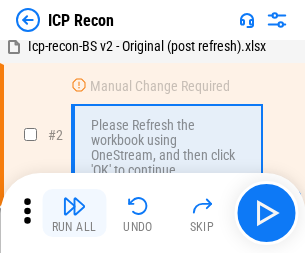 click at bounding box center [74, 206] 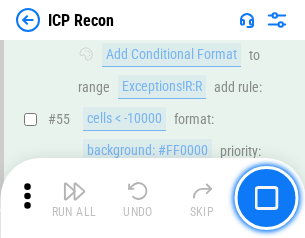 scroll, scrollTop: 1743, scrollLeft: 0, axis: vertical 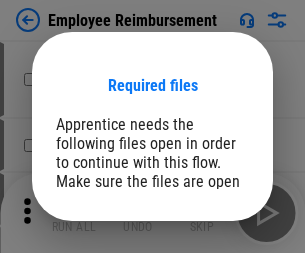 click on "Open" at bounding box center (209, 268) 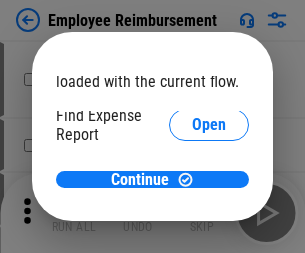click on "Open" at bounding box center [209, 240] 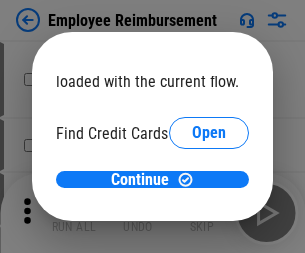 scroll, scrollTop: 119, scrollLeft: 0, axis: vertical 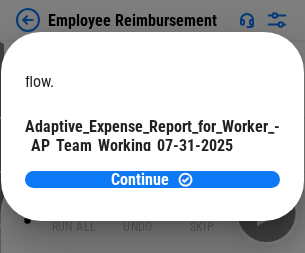 click on "Open" at bounding box center [240, 195] 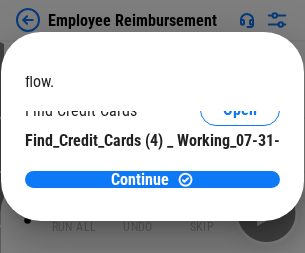 scroll, scrollTop: 208, scrollLeft: 0, axis: vertical 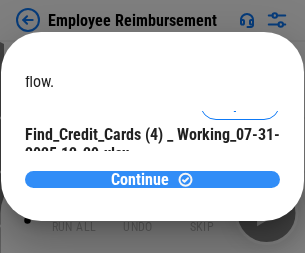 click on "Continue" at bounding box center [140, 180] 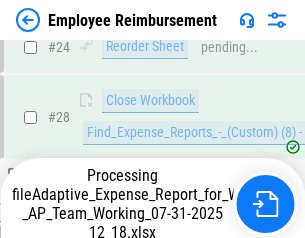 scroll, scrollTop: 935, scrollLeft: 0, axis: vertical 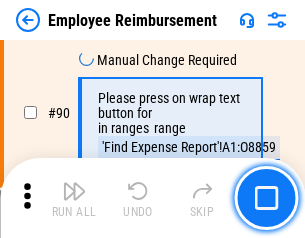 click at bounding box center [74, 191] 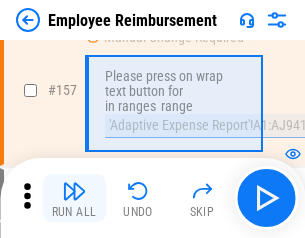 click at bounding box center (74, 191) 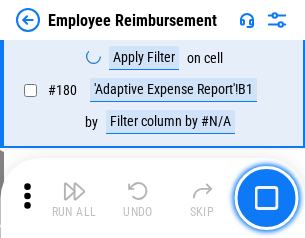 scroll, scrollTop: 5083, scrollLeft: 0, axis: vertical 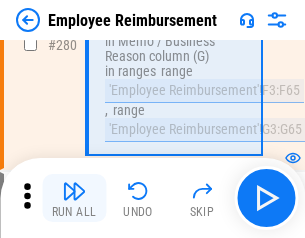 click at bounding box center (74, 191) 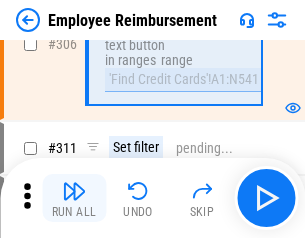 click at bounding box center (74, 191) 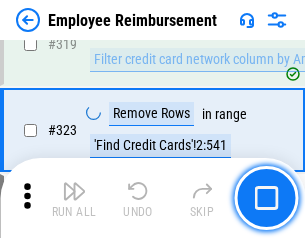 scroll, scrollTop: 10279, scrollLeft: 0, axis: vertical 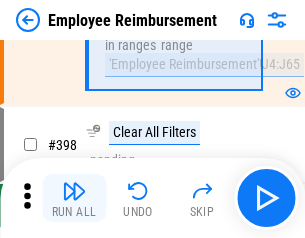 click at bounding box center [74, 191] 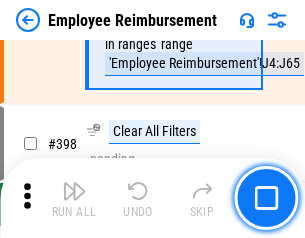click at bounding box center [74, 191] 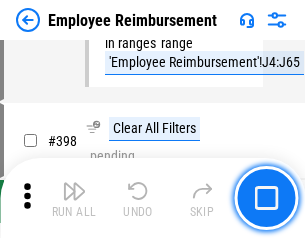scroll, scrollTop: 12142, scrollLeft: 0, axis: vertical 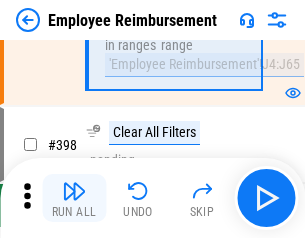 click at bounding box center [74, 191] 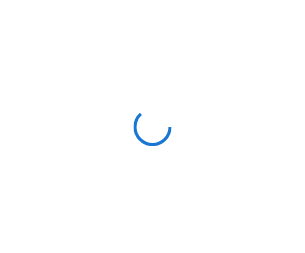 scroll, scrollTop: 0, scrollLeft: 0, axis: both 